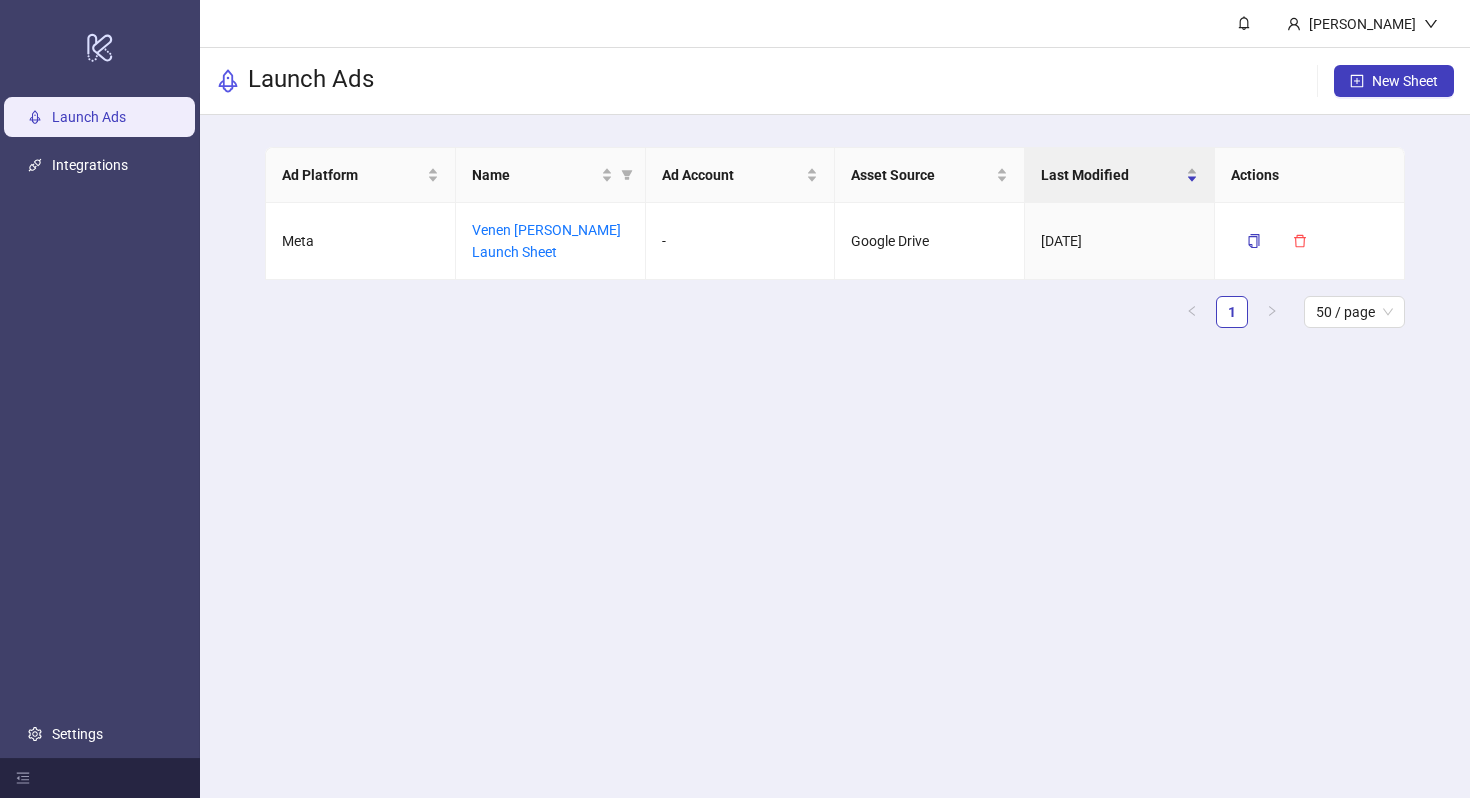 scroll, scrollTop: 0, scrollLeft: 0, axis: both 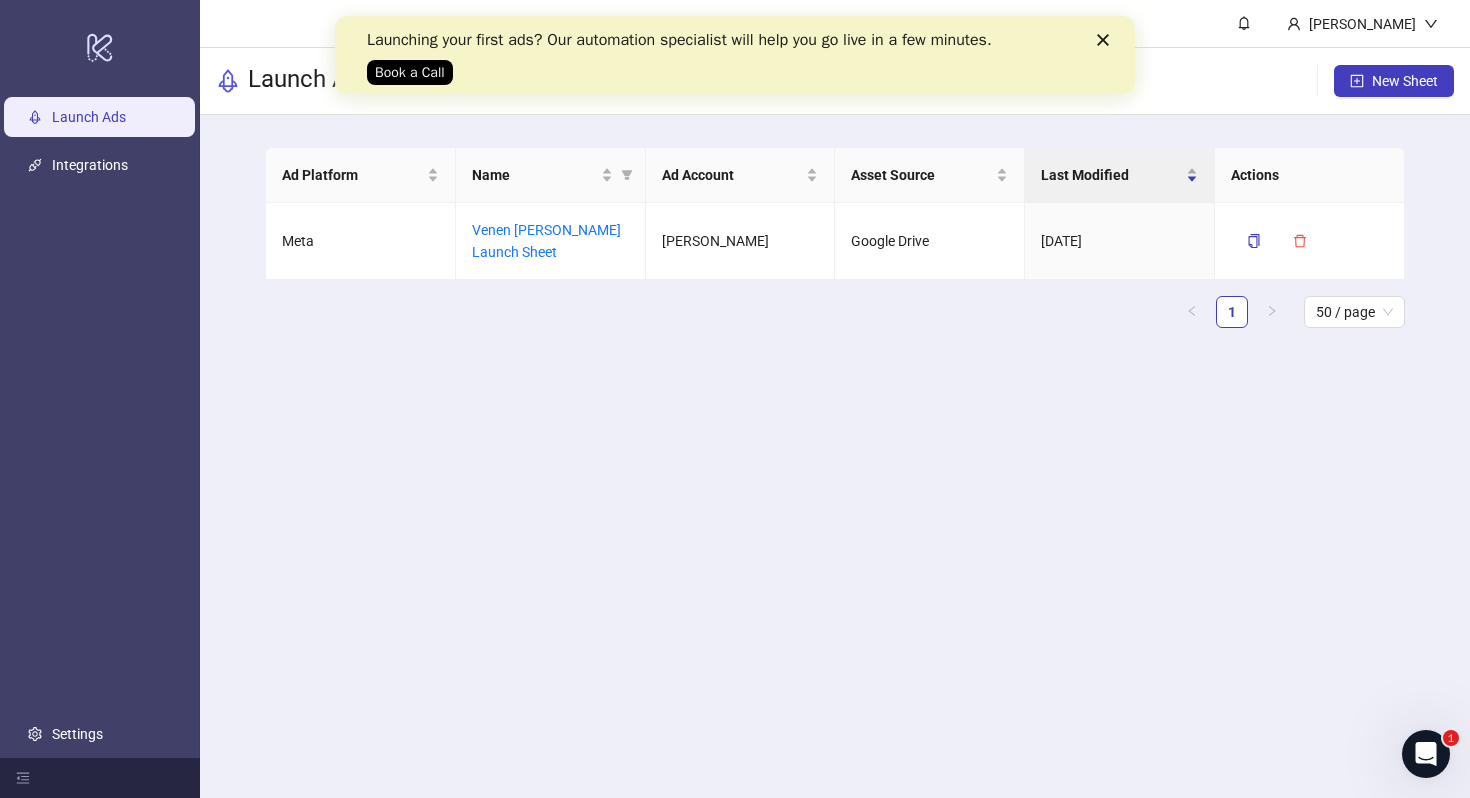 click 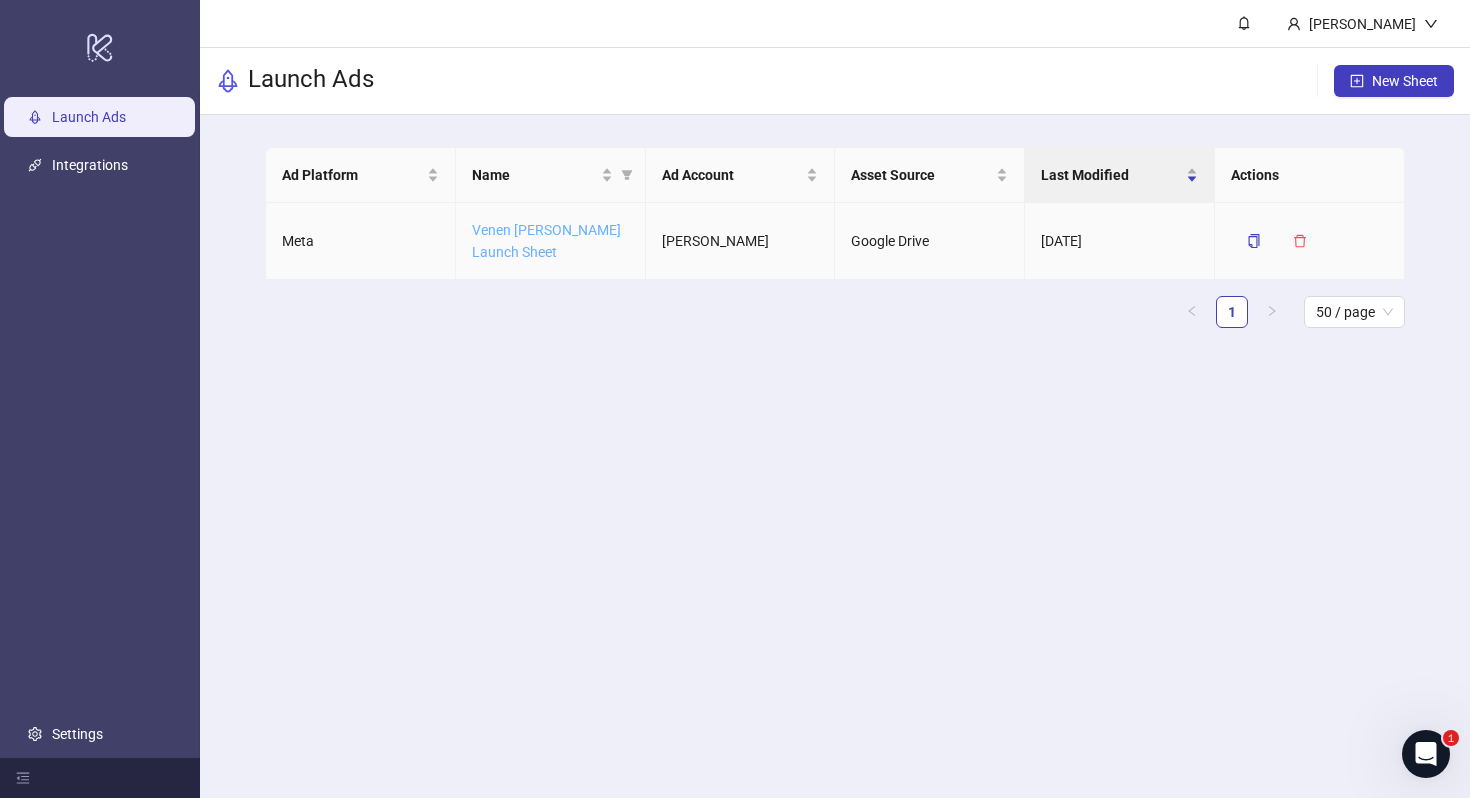 click on "Venen [PERSON_NAME] Launch Sheet" at bounding box center [546, 241] 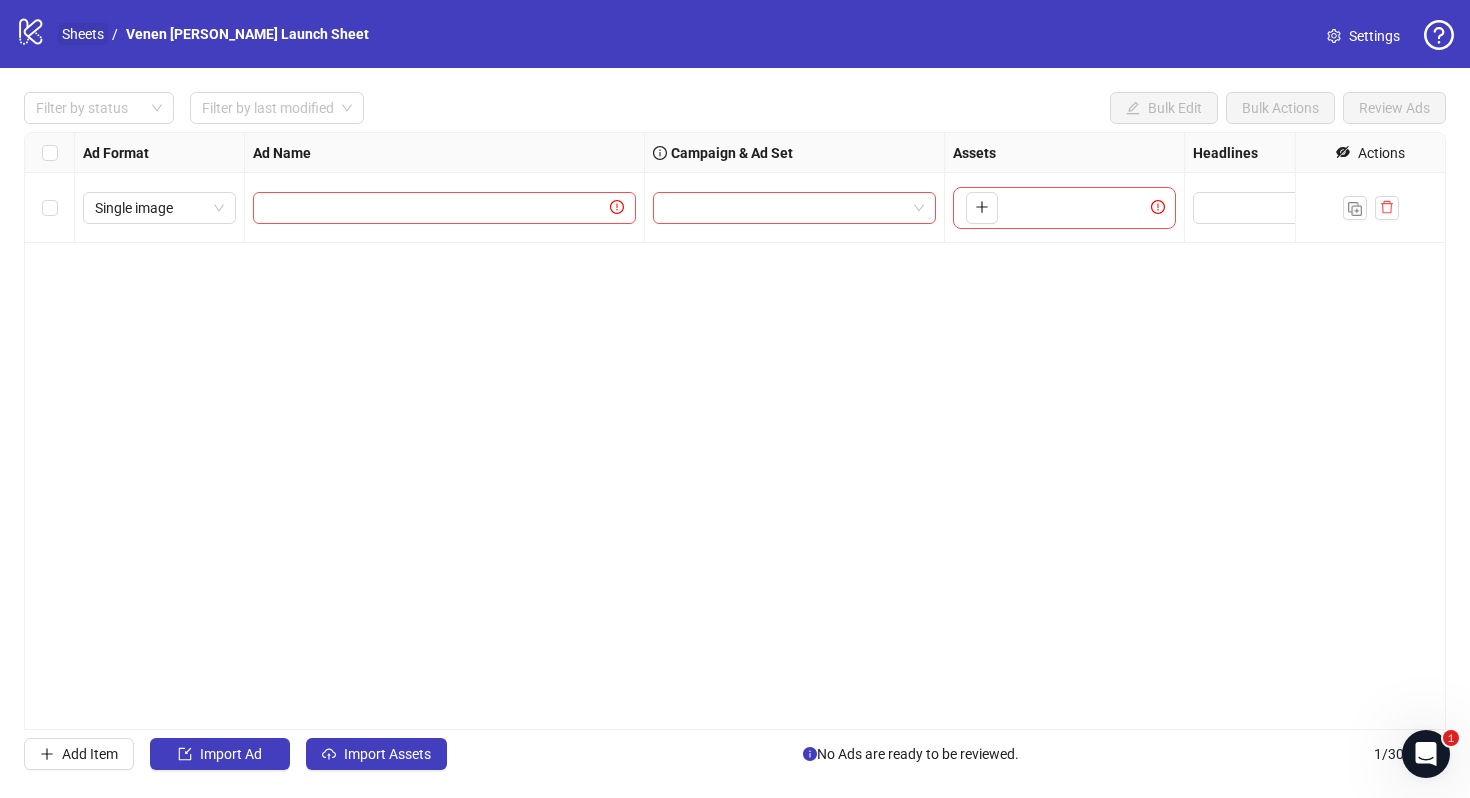 click on "Sheets" at bounding box center (83, 34) 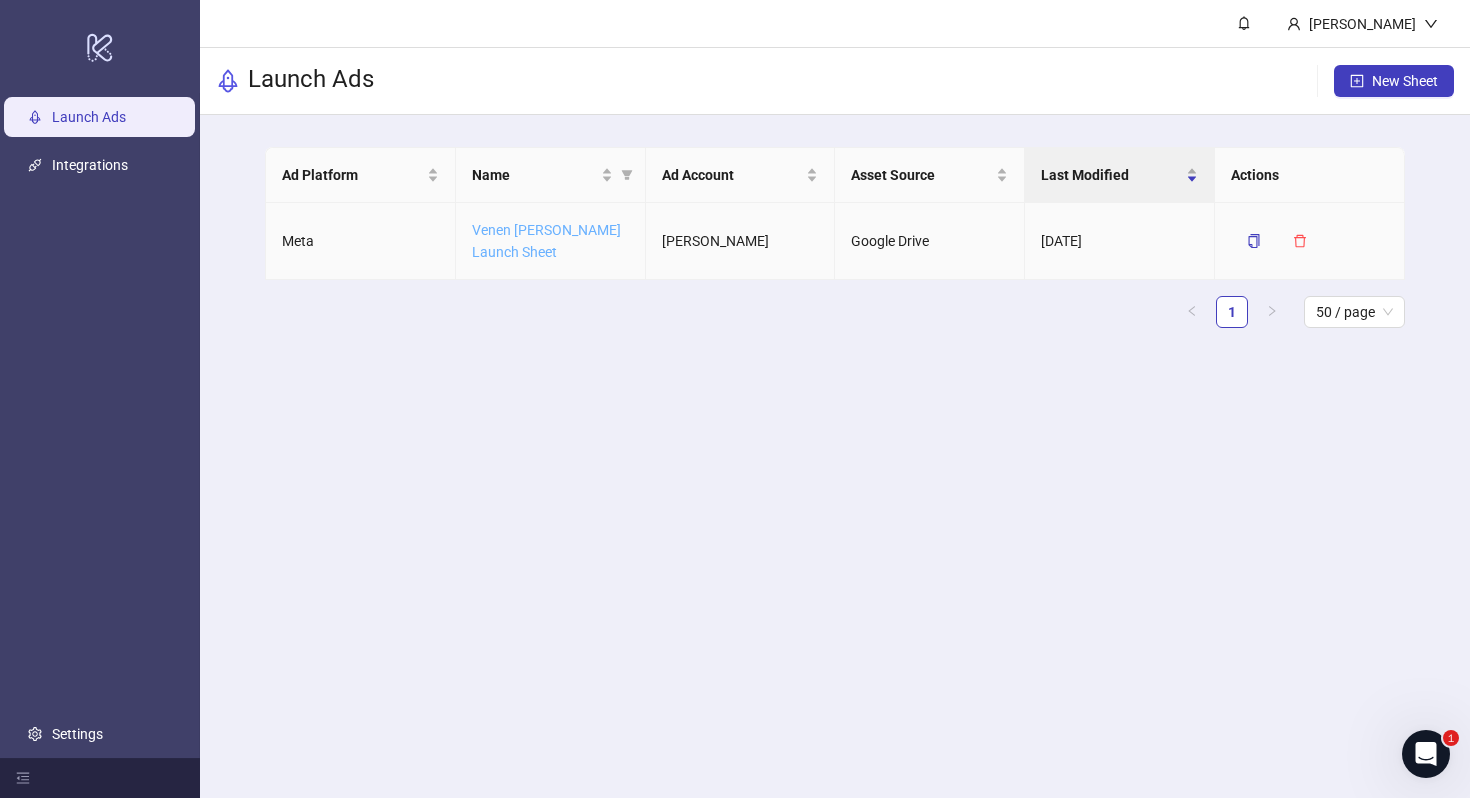 click on "Venen [PERSON_NAME] Launch Sheet" at bounding box center [546, 241] 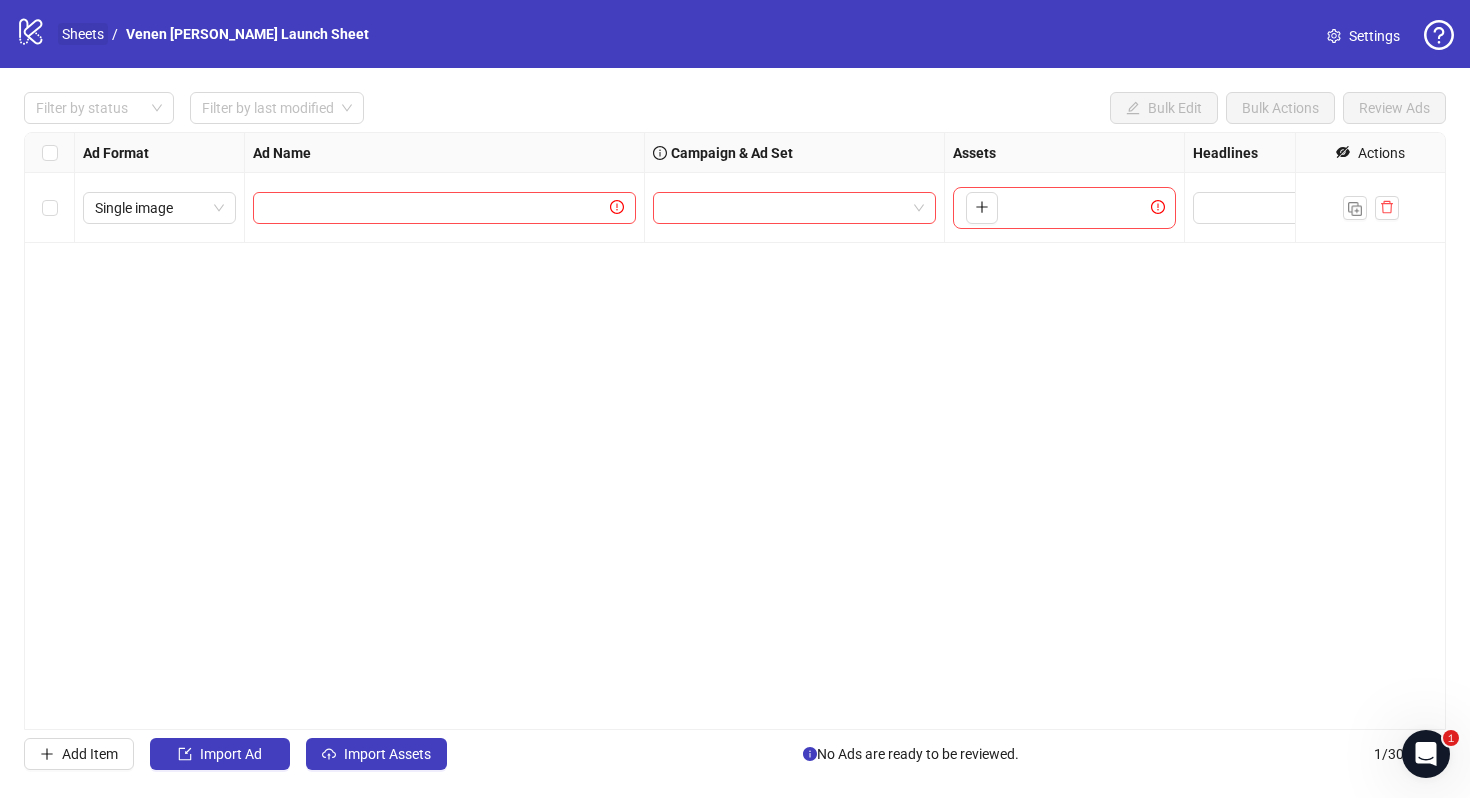 click on "Sheets" at bounding box center [83, 34] 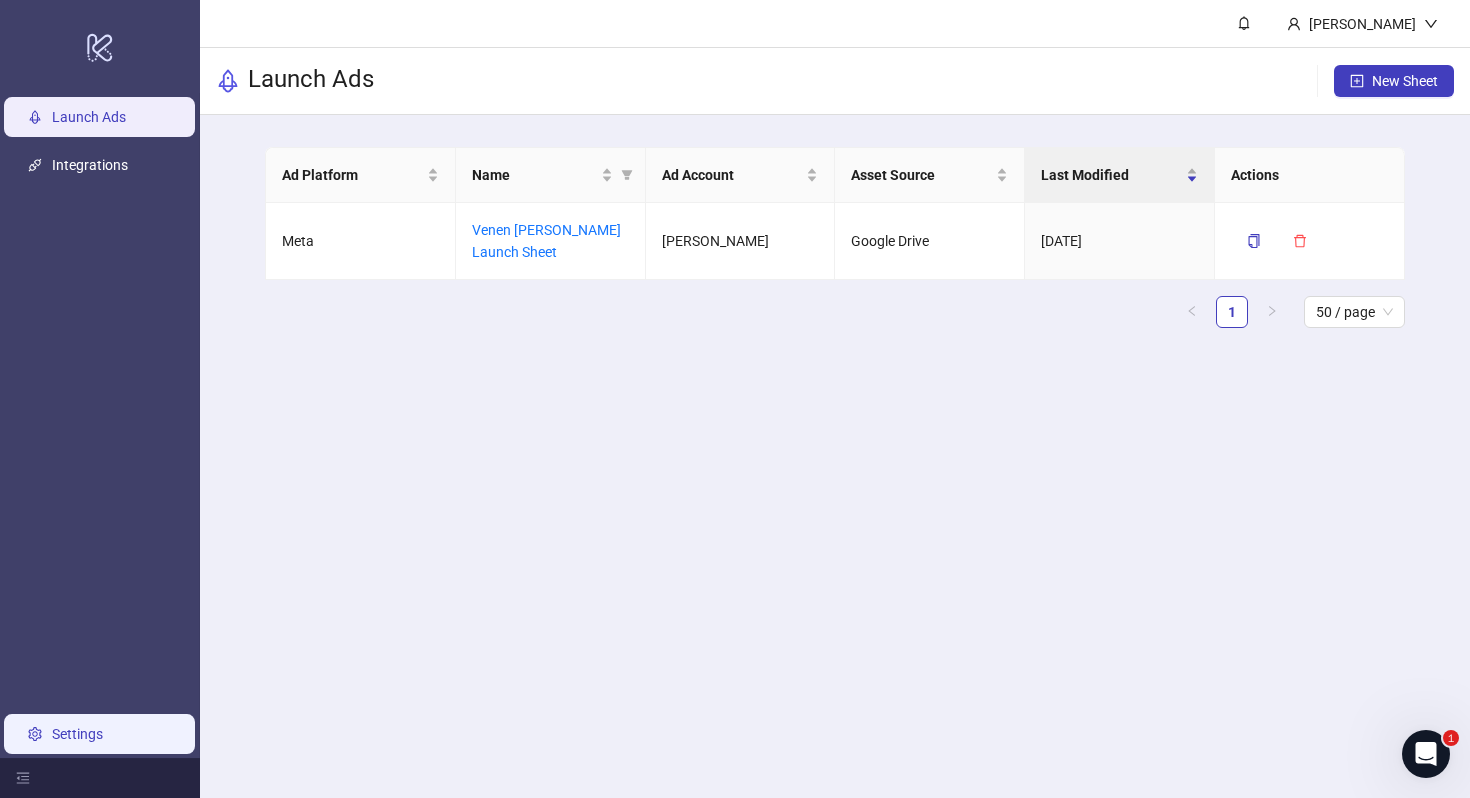 click on "Settings" at bounding box center (77, 734) 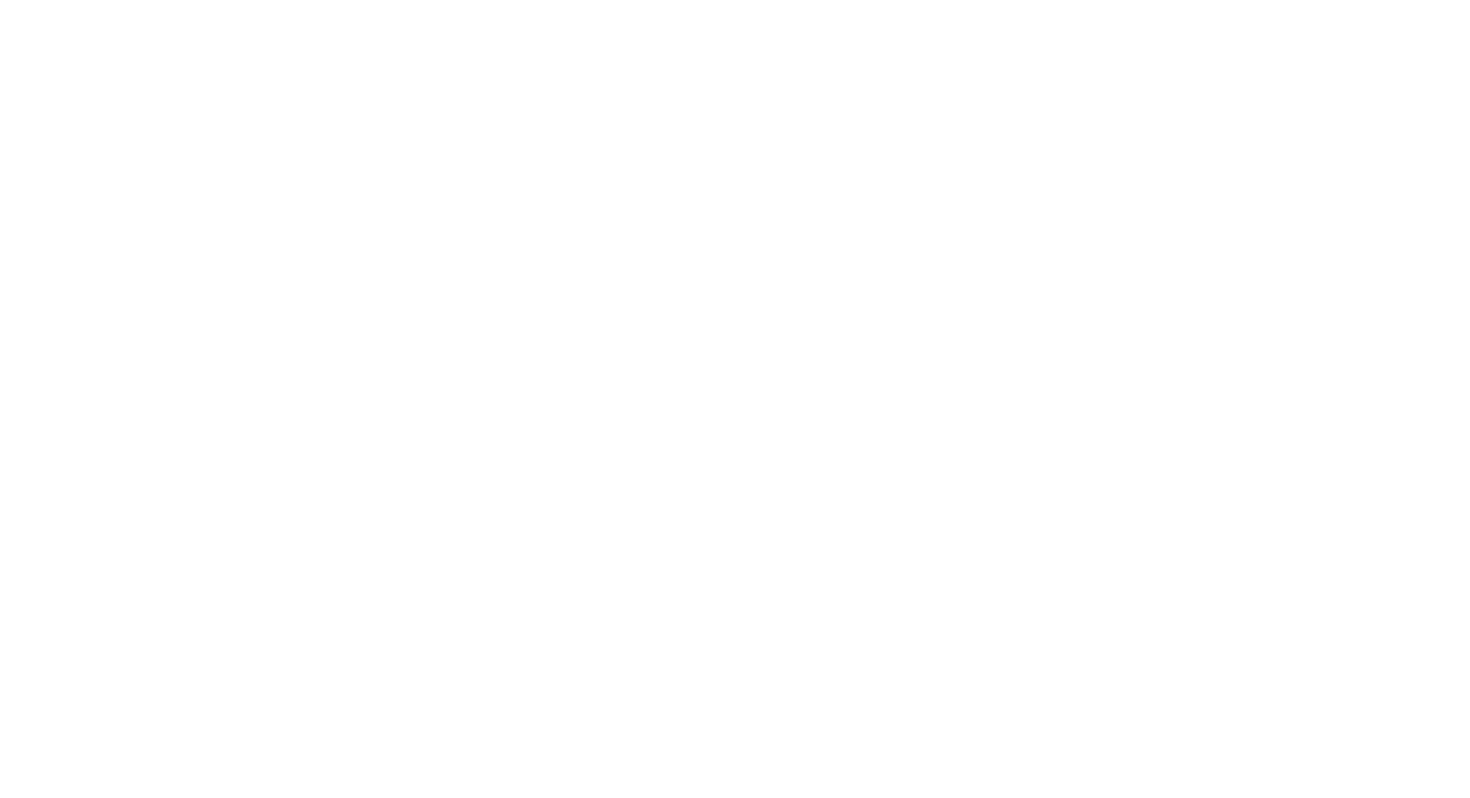 scroll, scrollTop: 0, scrollLeft: 0, axis: both 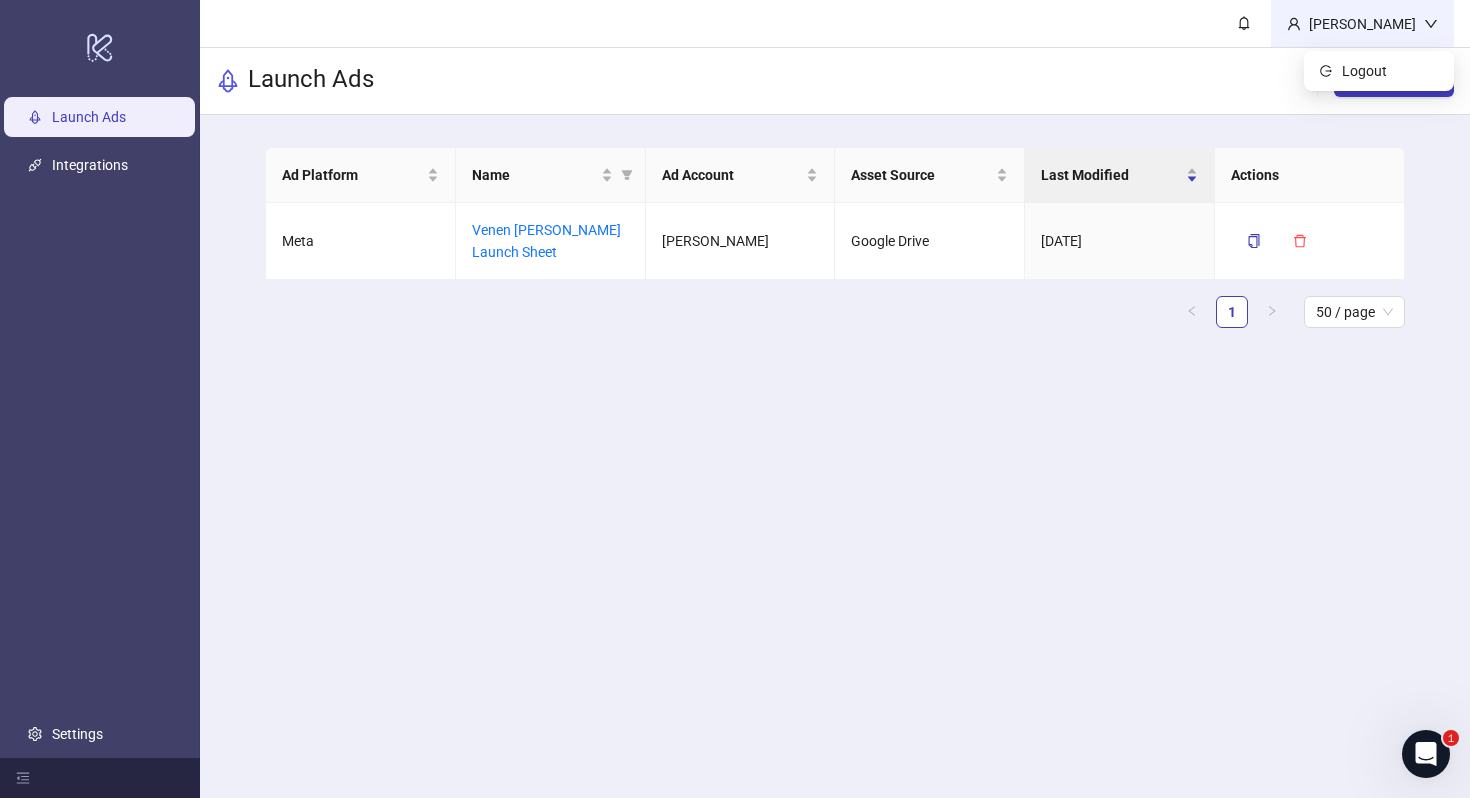 click on "[PERSON_NAME]" at bounding box center (1362, 23) 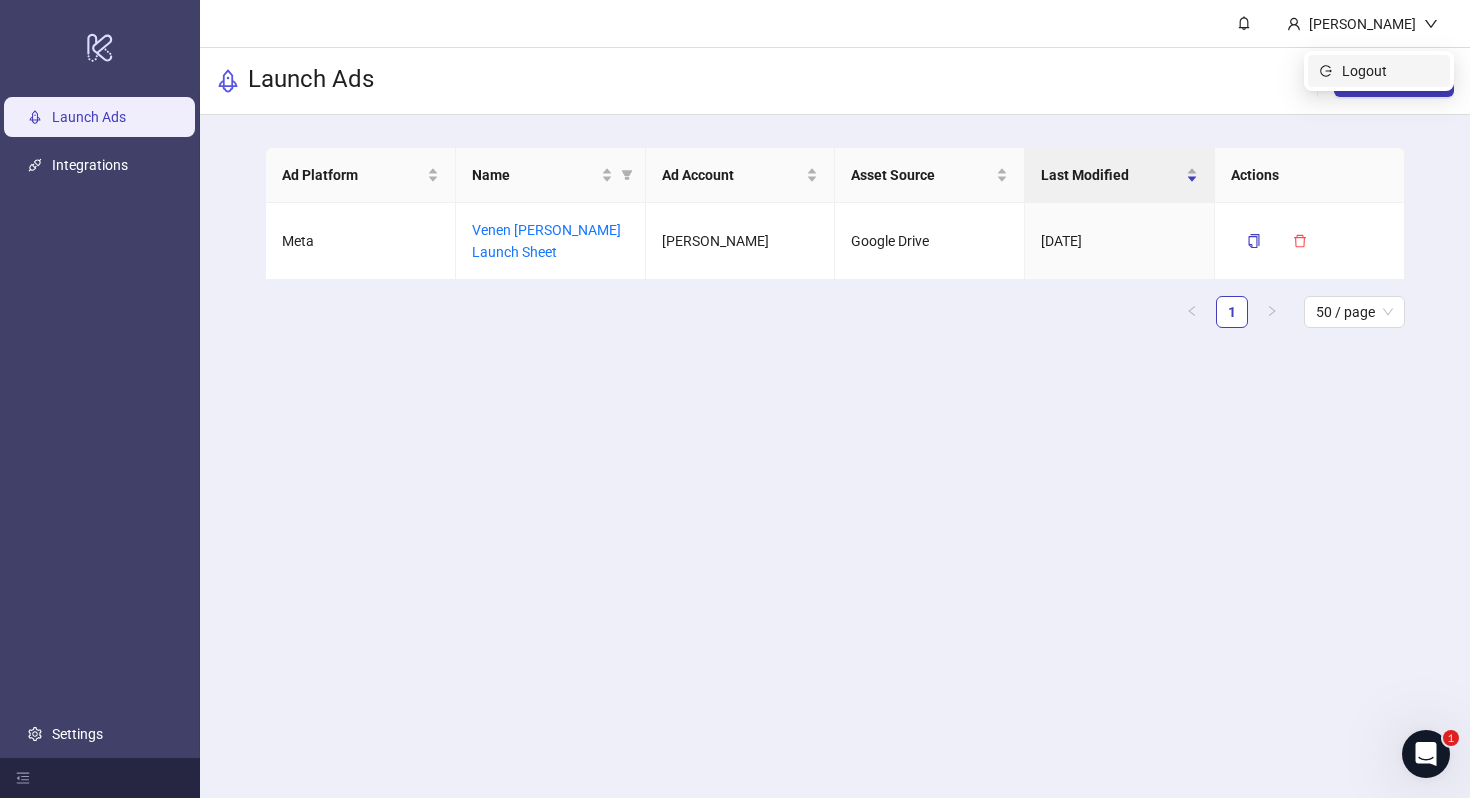 click on "Logout" at bounding box center (1390, 71) 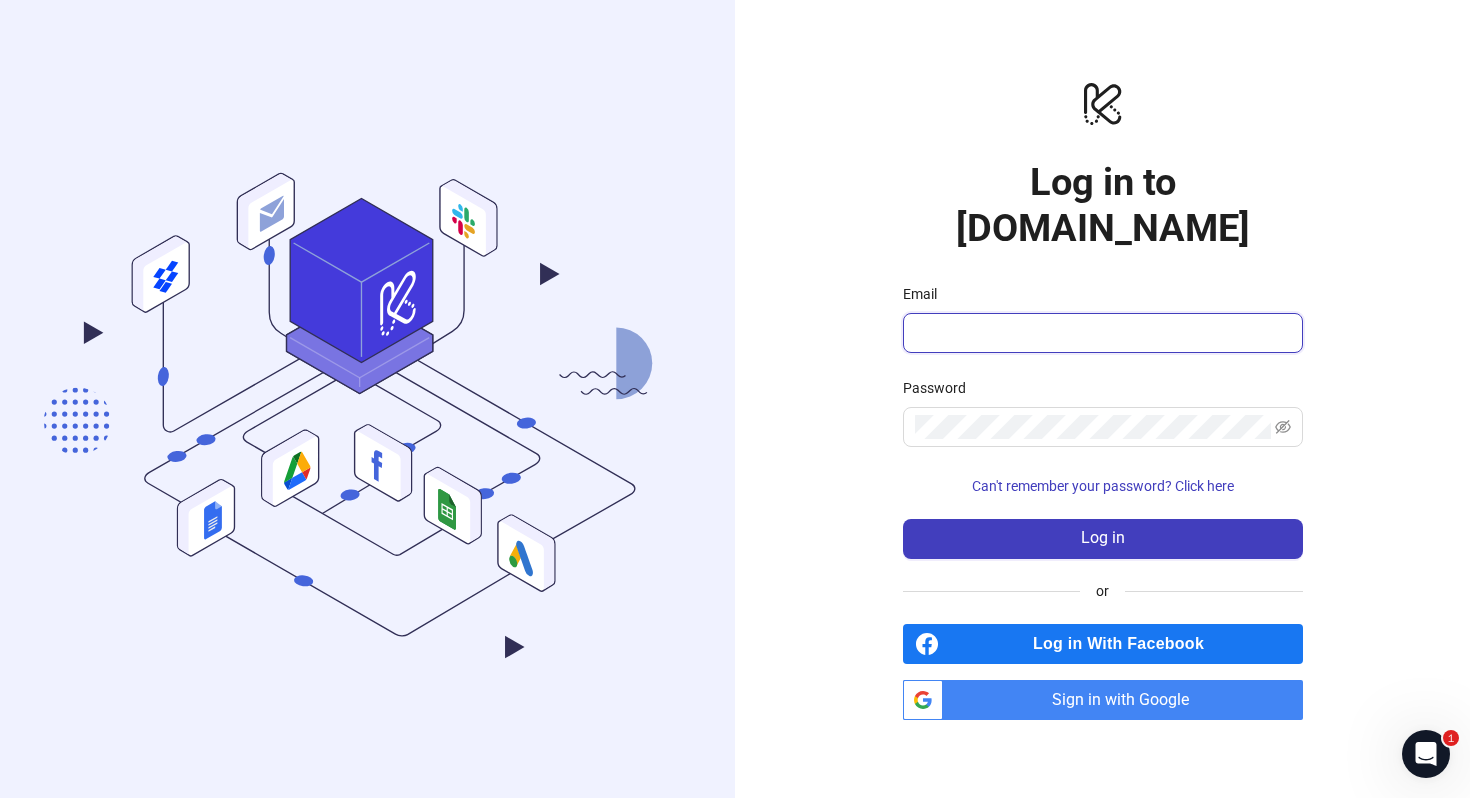 click on "Email" at bounding box center (1101, 333) 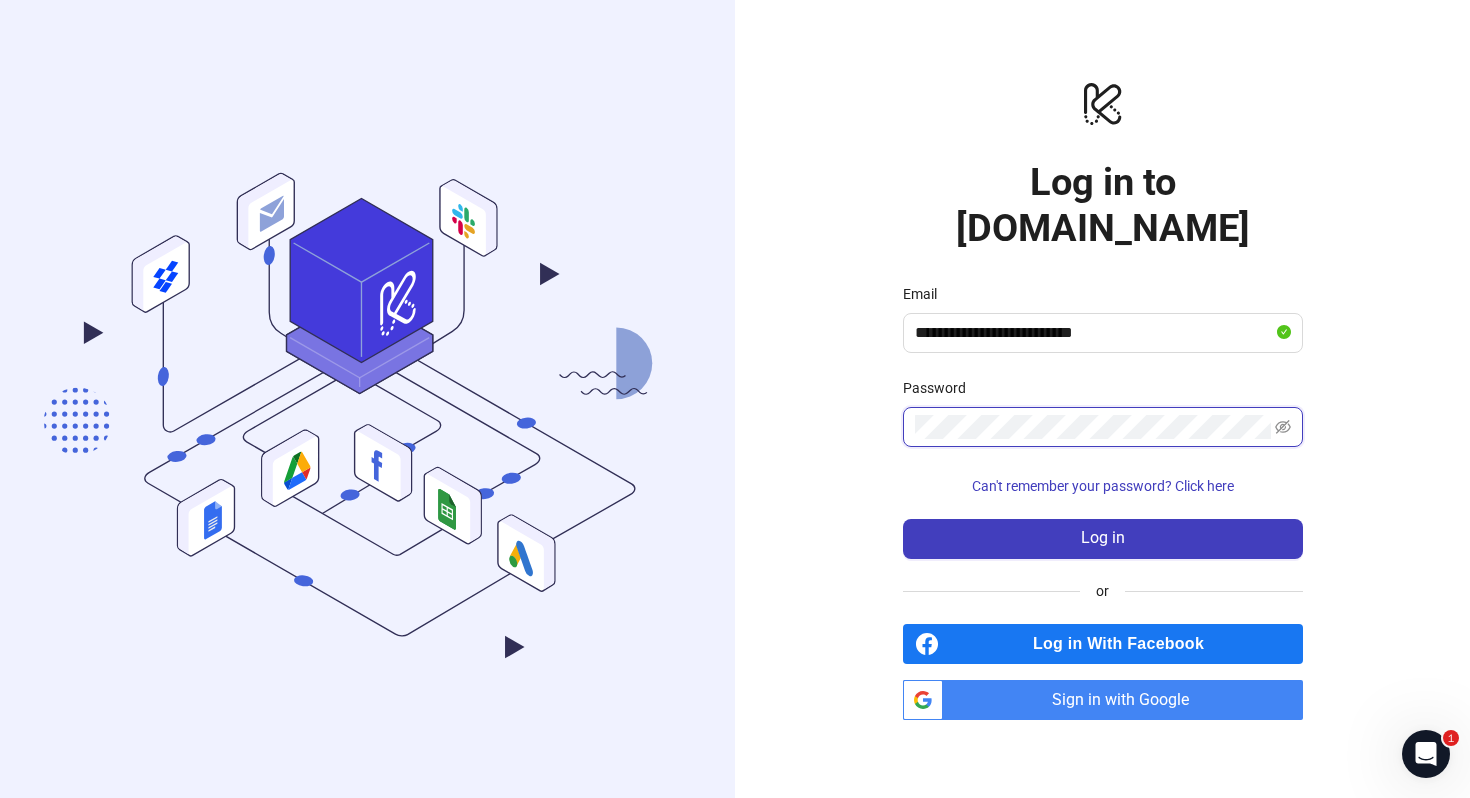click on "Log in" at bounding box center (1103, 539) 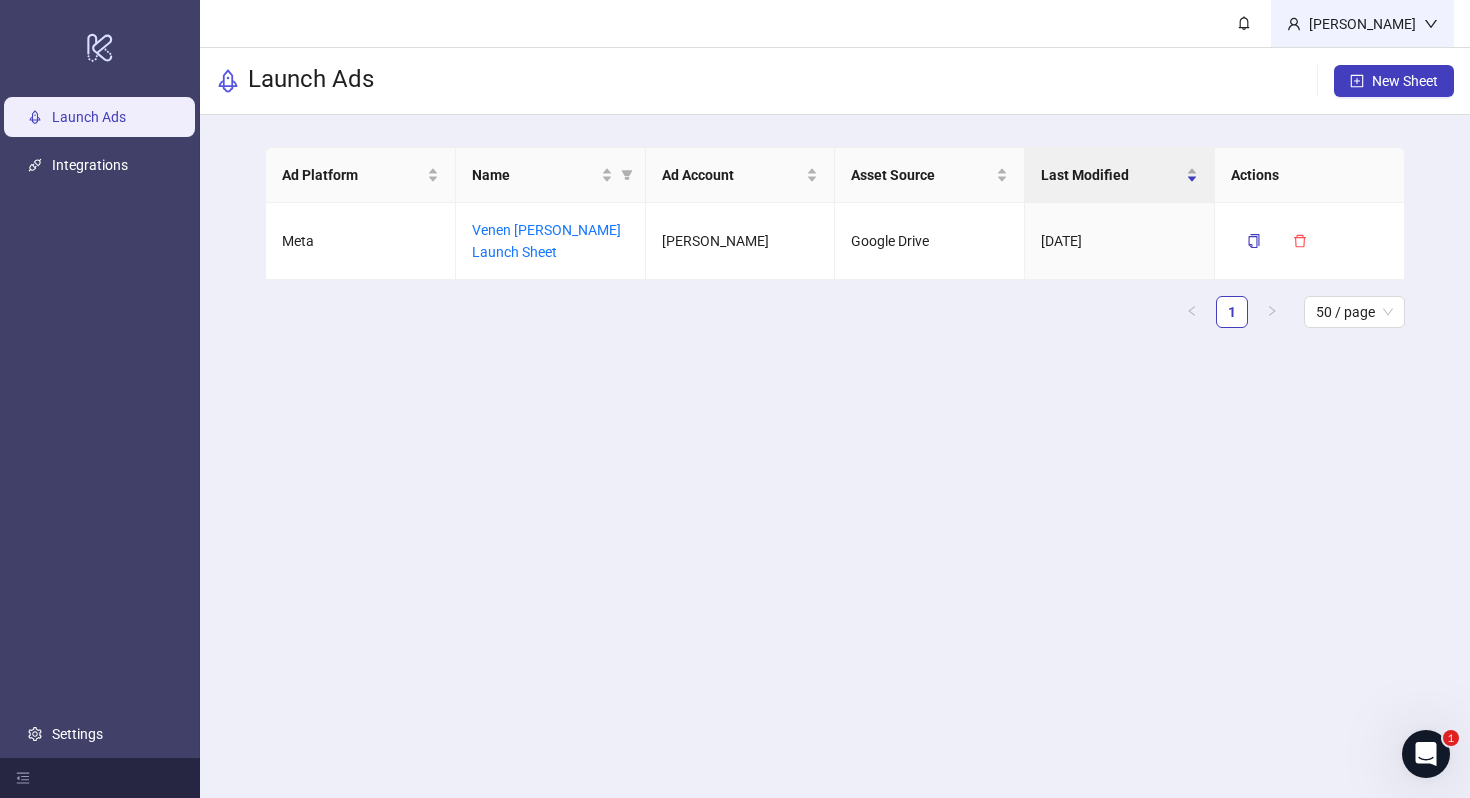 click on "[PERSON_NAME]" at bounding box center (1362, 23) 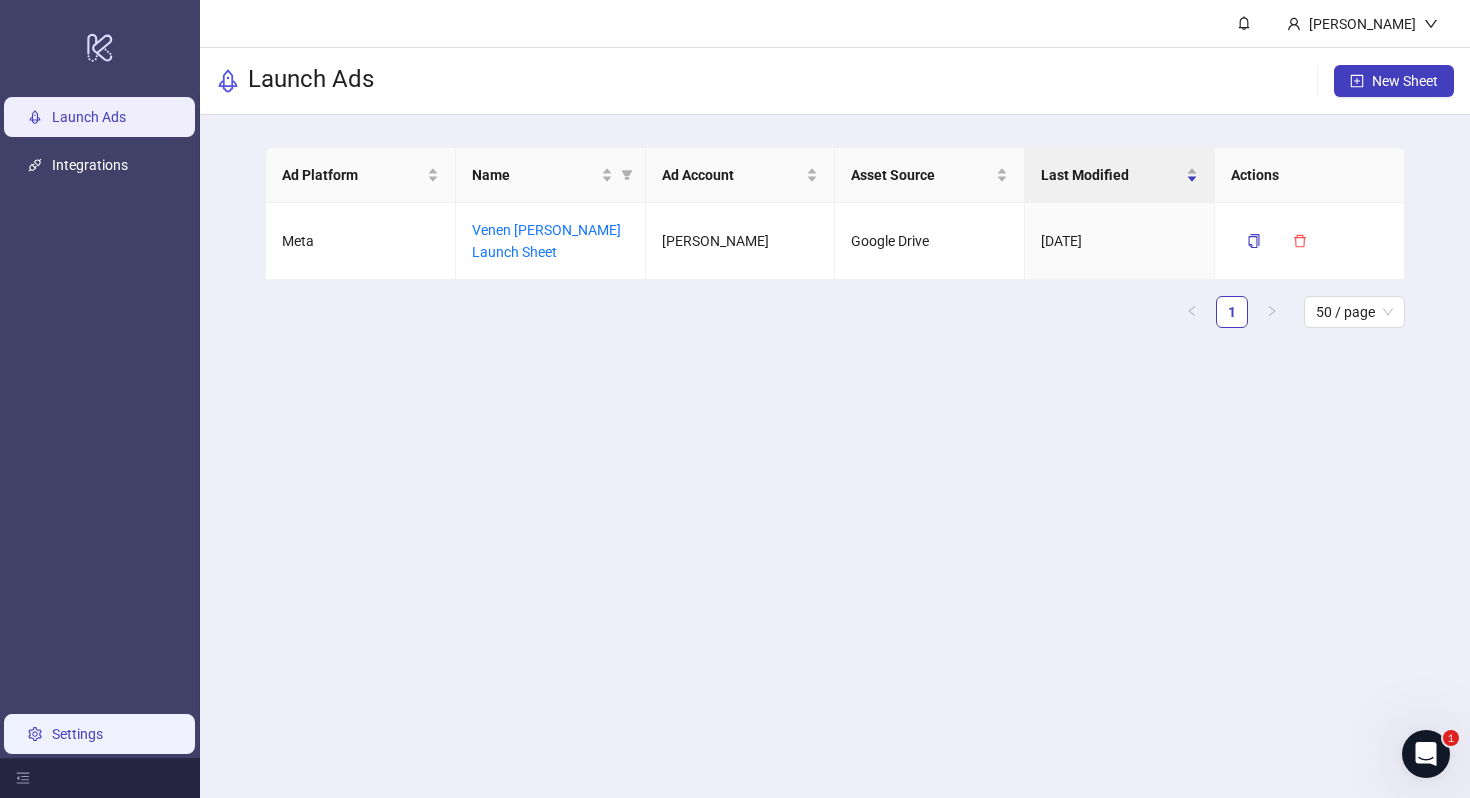 click on "Settings" at bounding box center [77, 734] 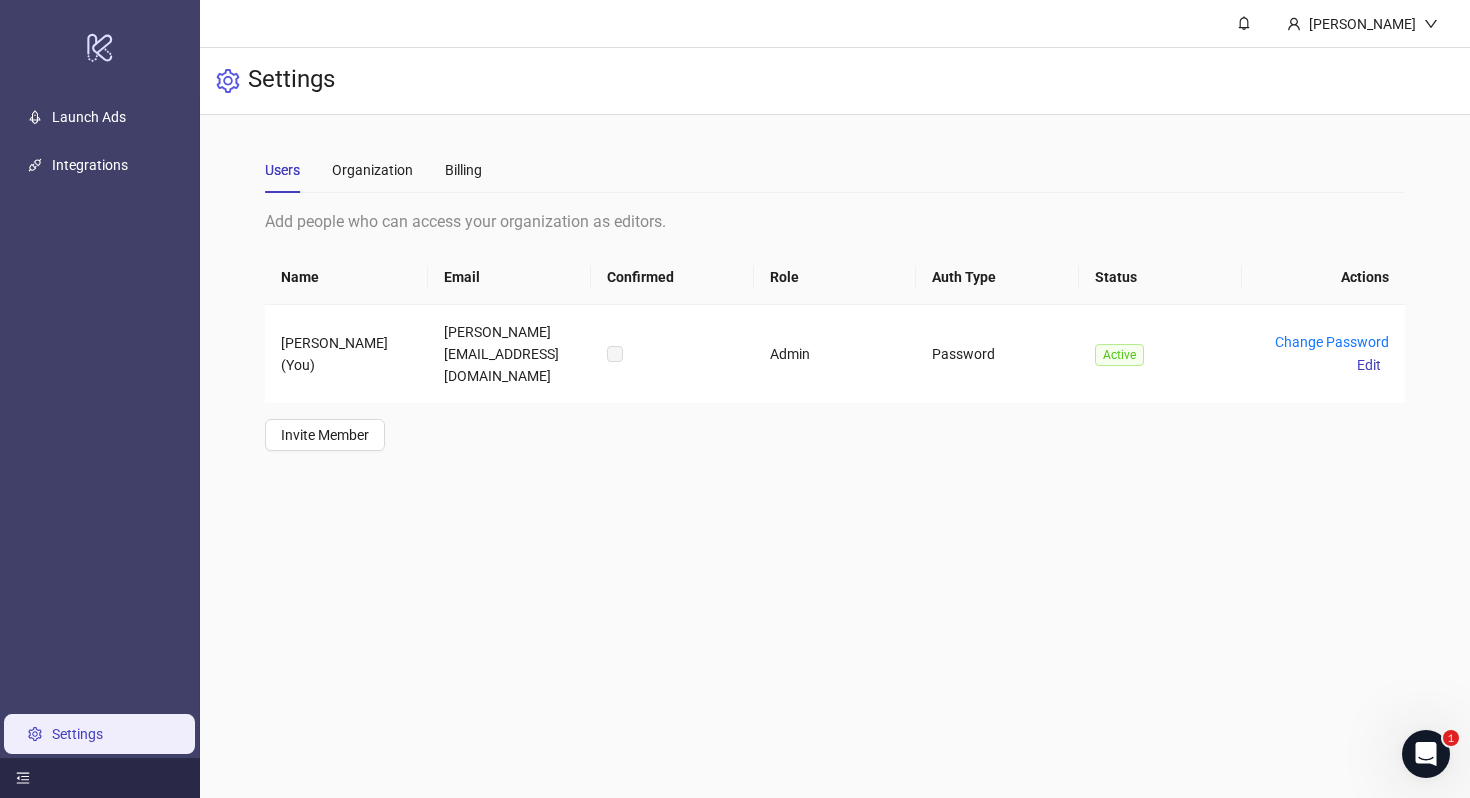 click 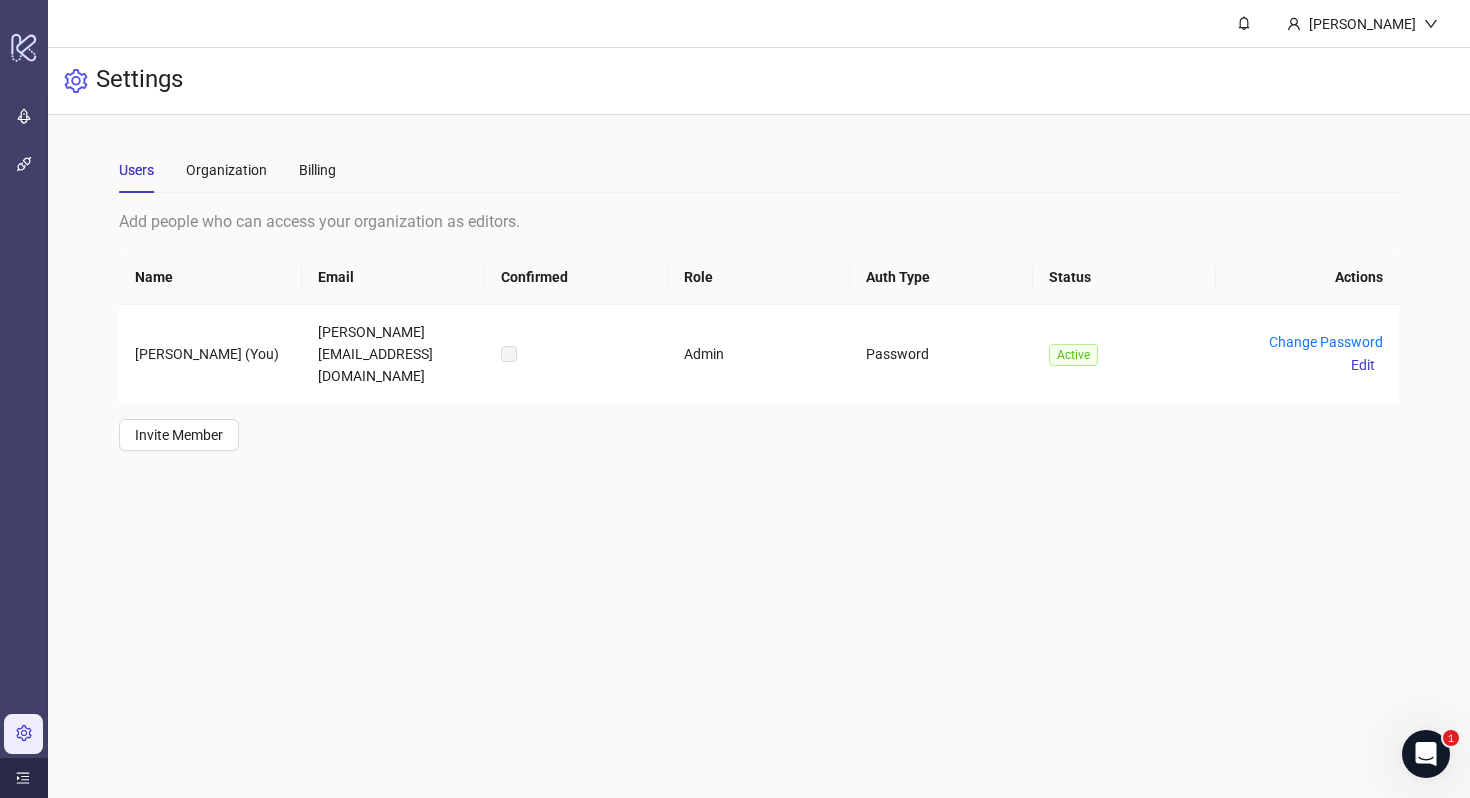 click 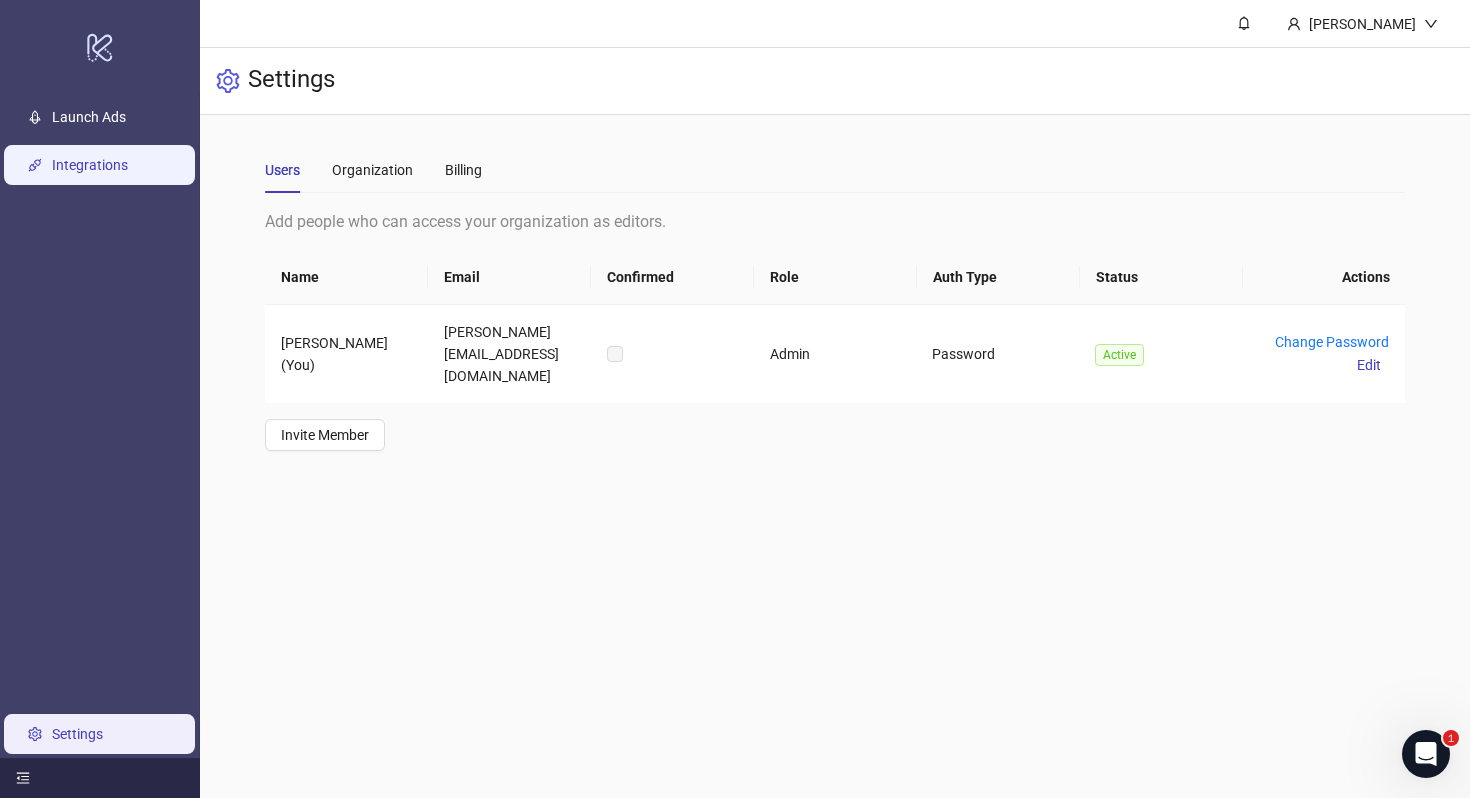 click on "Integrations" at bounding box center [90, 165] 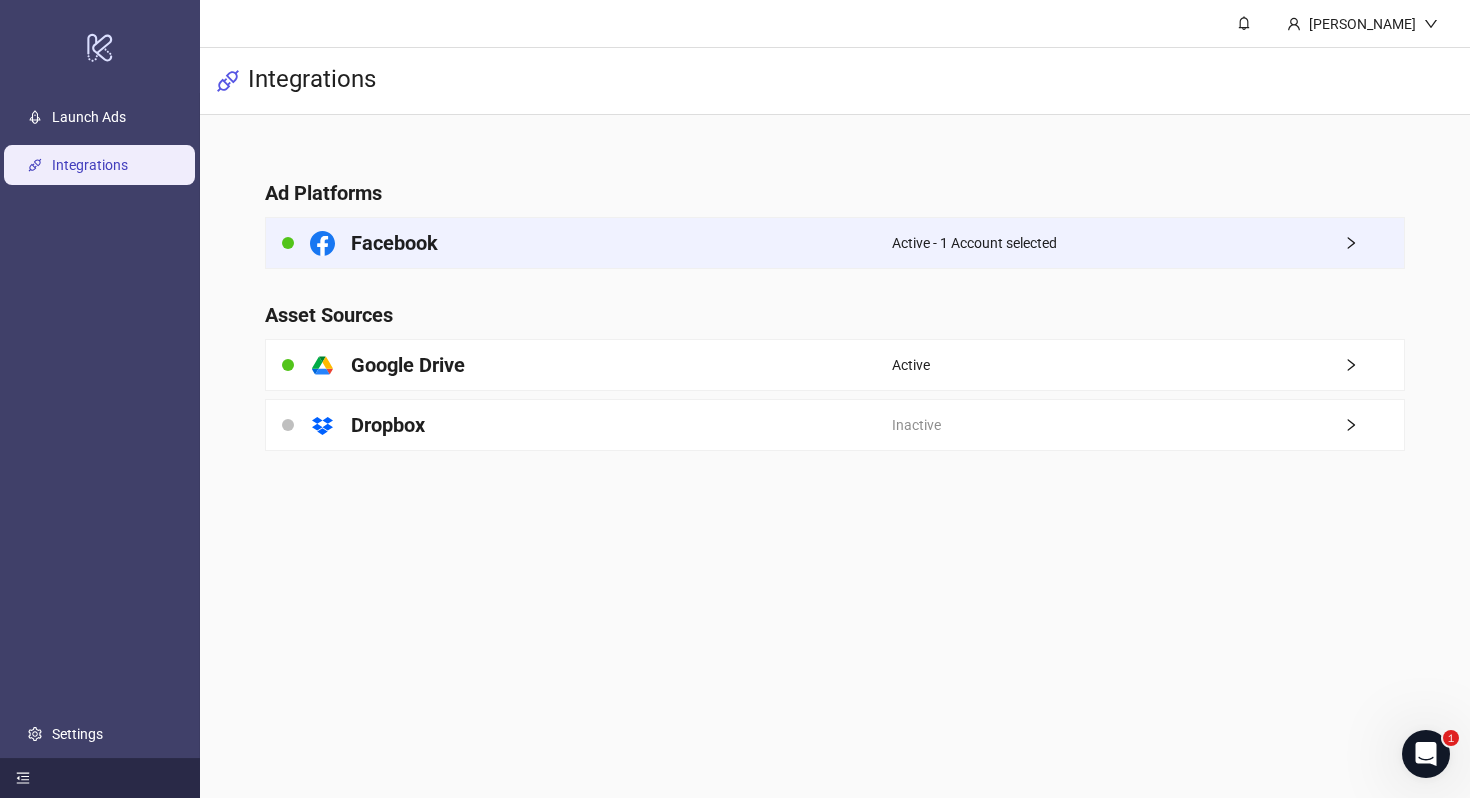 click on "Active - 1 Account selected" at bounding box center [974, 243] 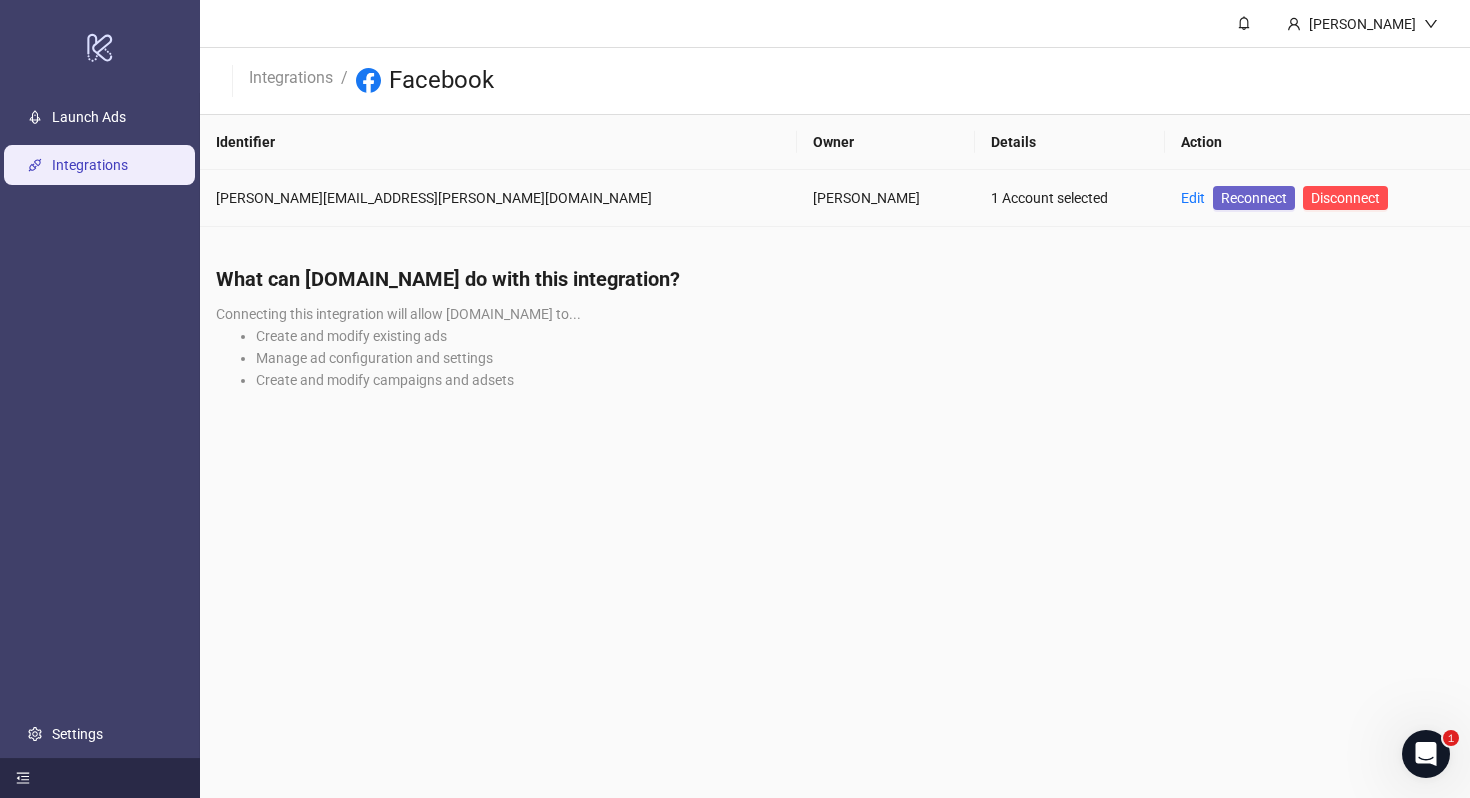 click on "Reconnect" at bounding box center (1254, 198) 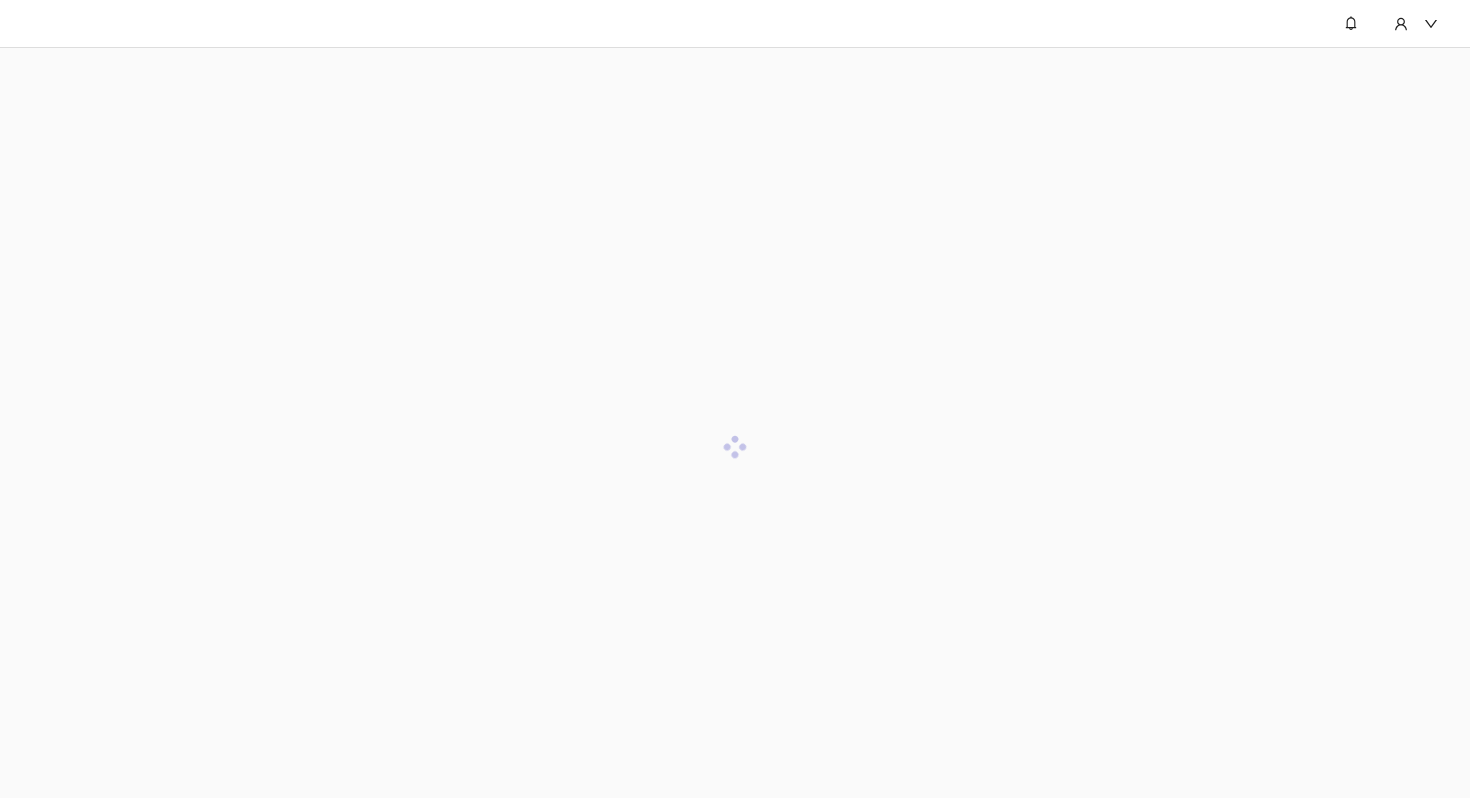 scroll, scrollTop: 0, scrollLeft: 0, axis: both 